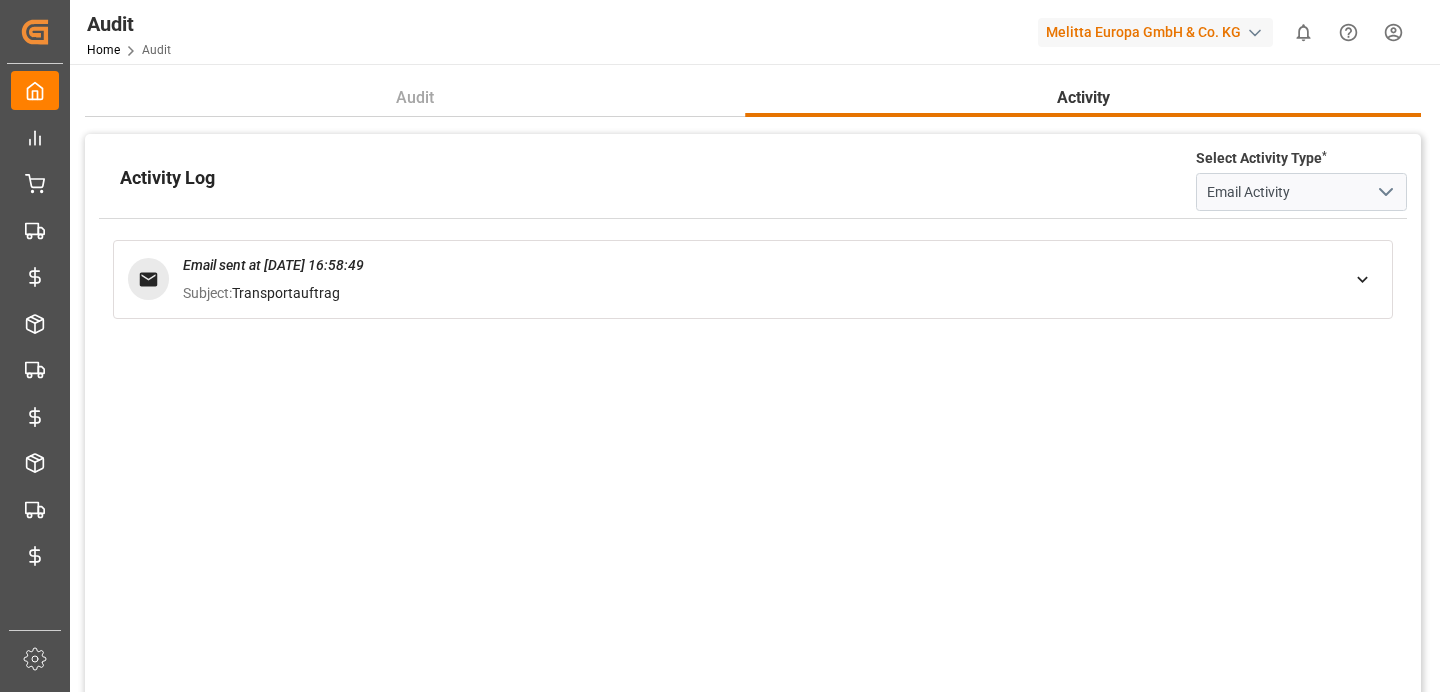 scroll, scrollTop: 0, scrollLeft: 0, axis: both 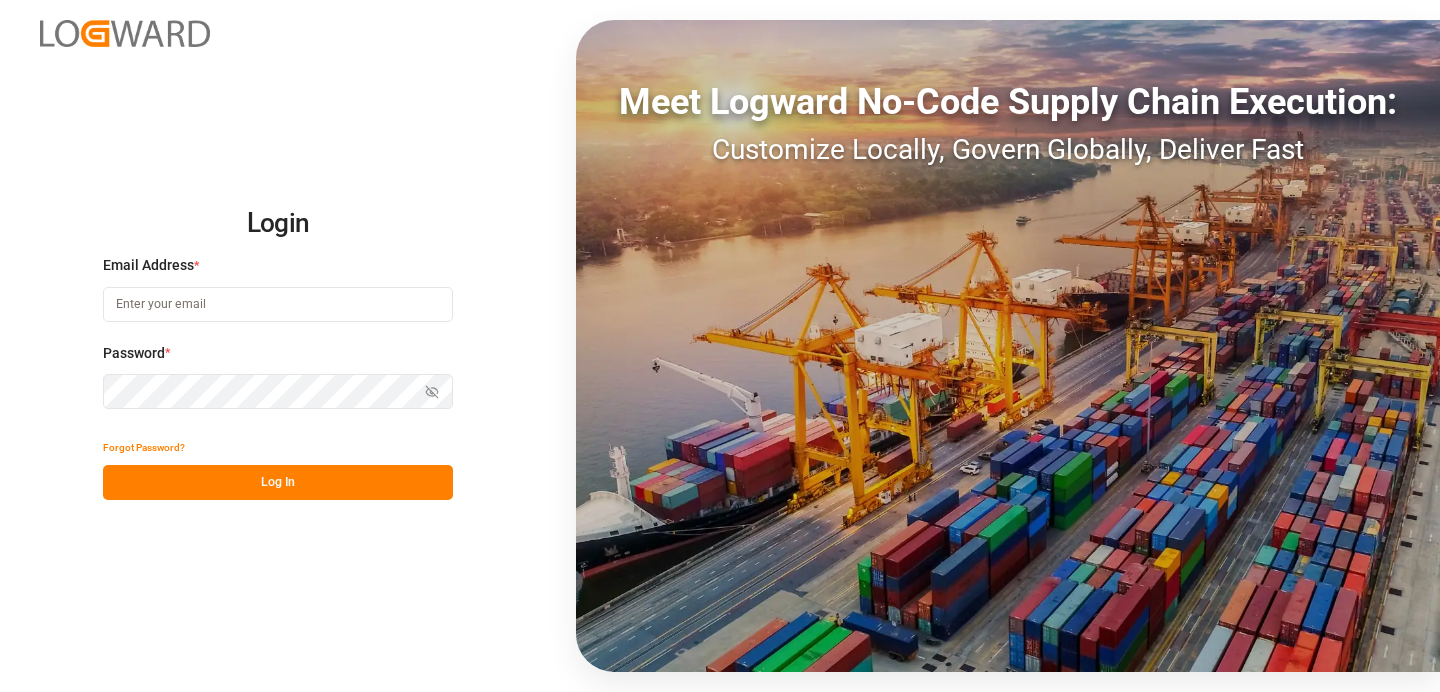 click at bounding box center (278, 304) 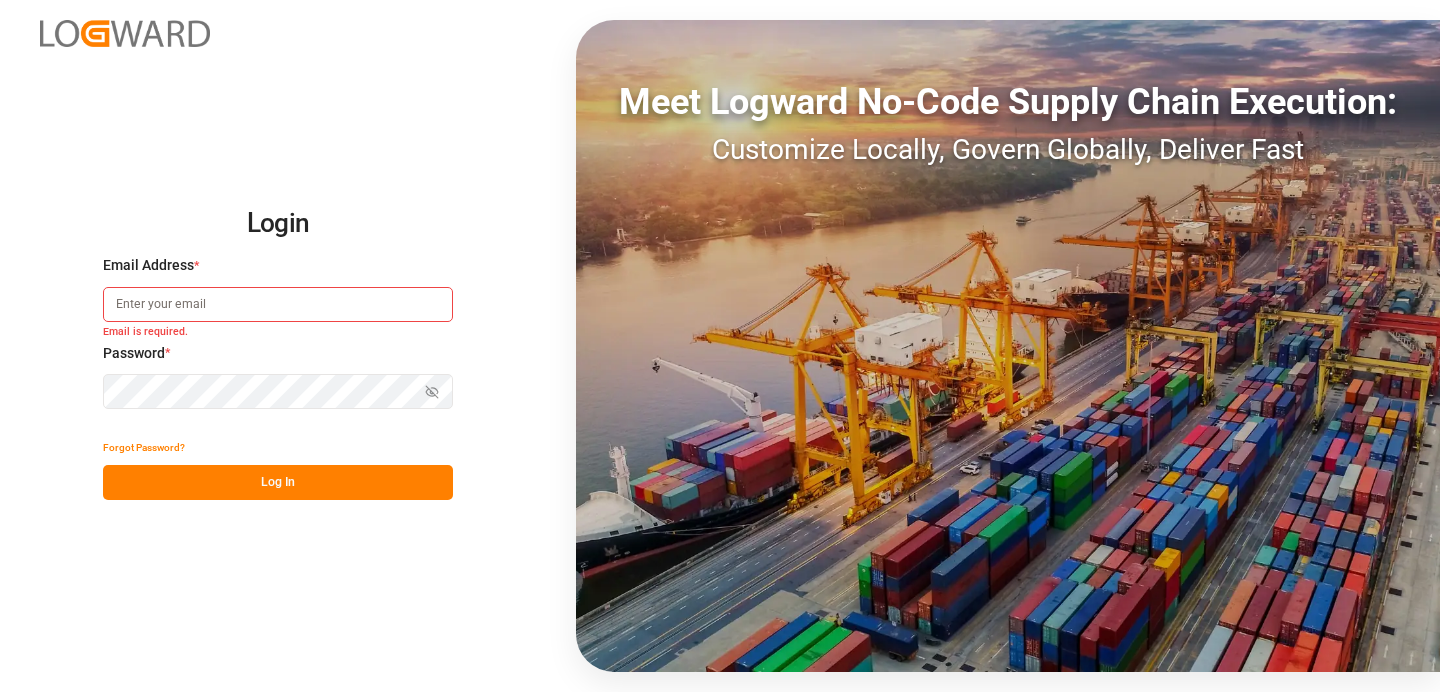 type on "khemraj.gurjar@logward.com" 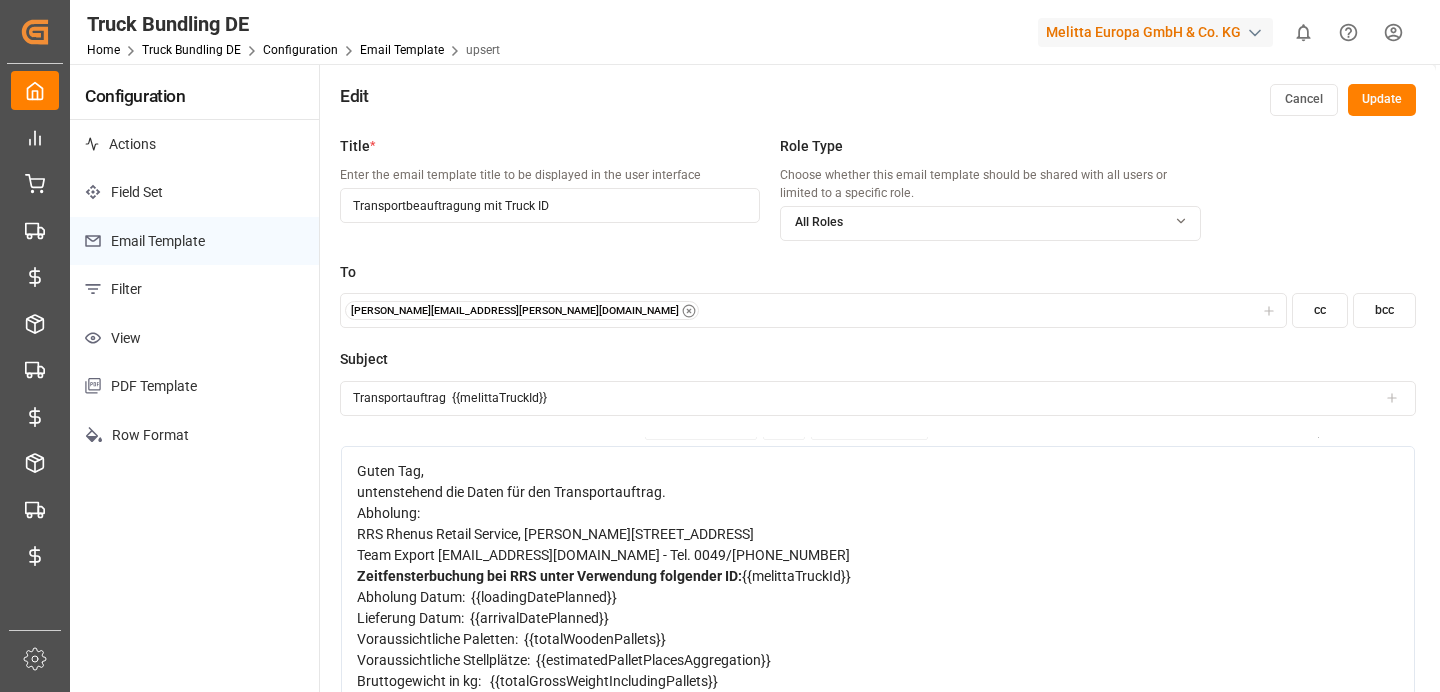 scroll, scrollTop: 416, scrollLeft: 0, axis: vertical 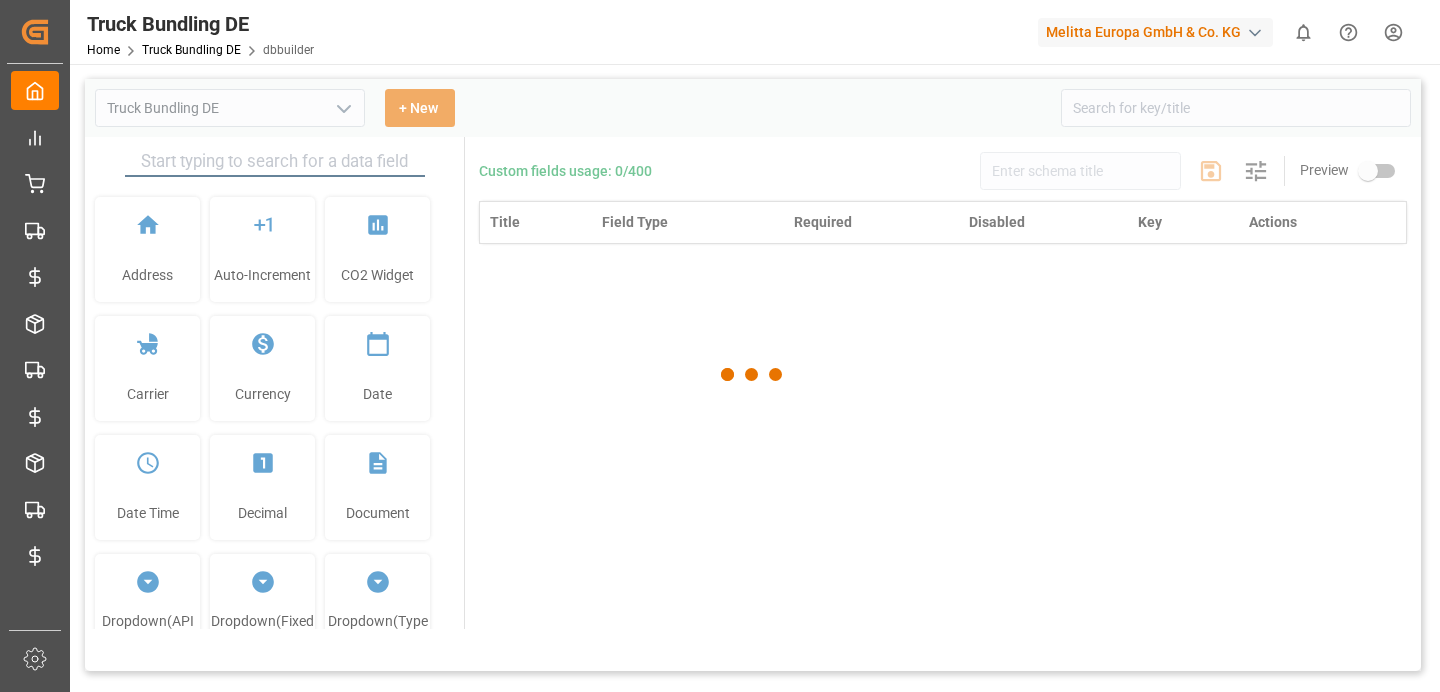 type on "Truck Bundling DE" 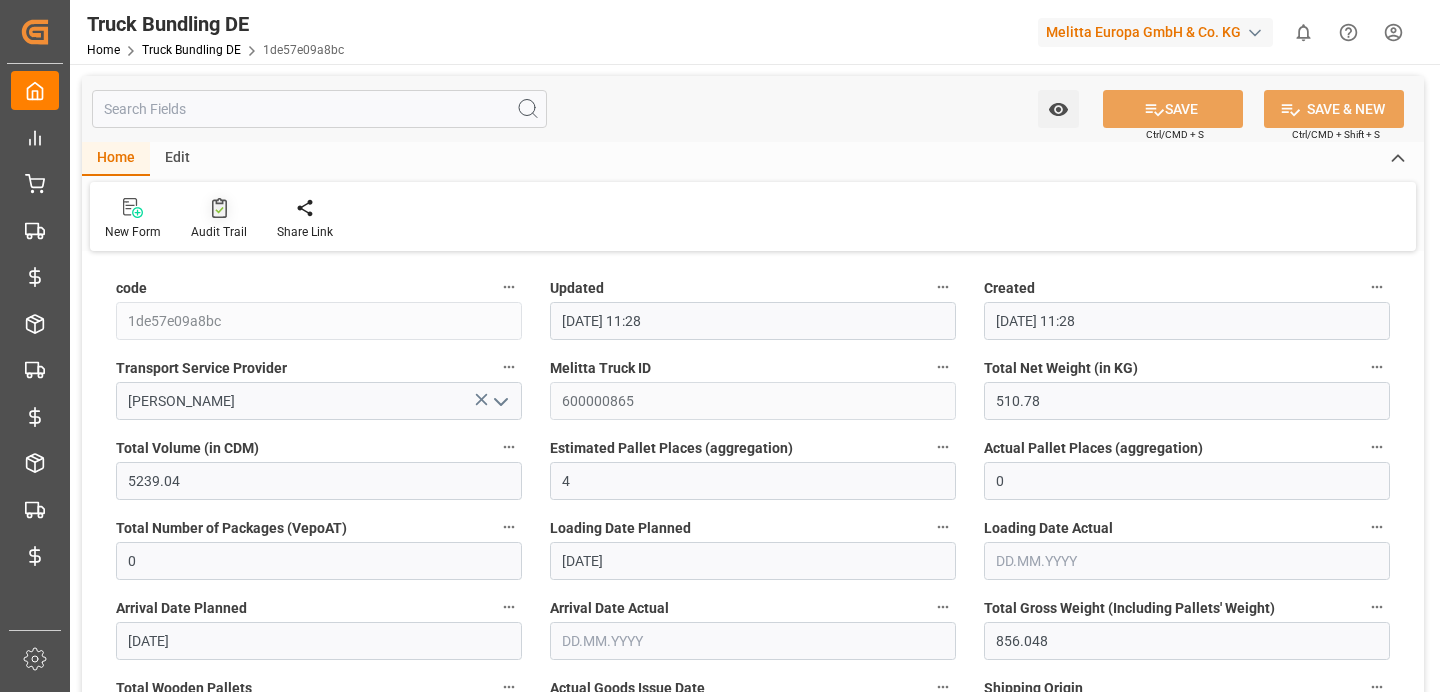 click at bounding box center (219, 207) 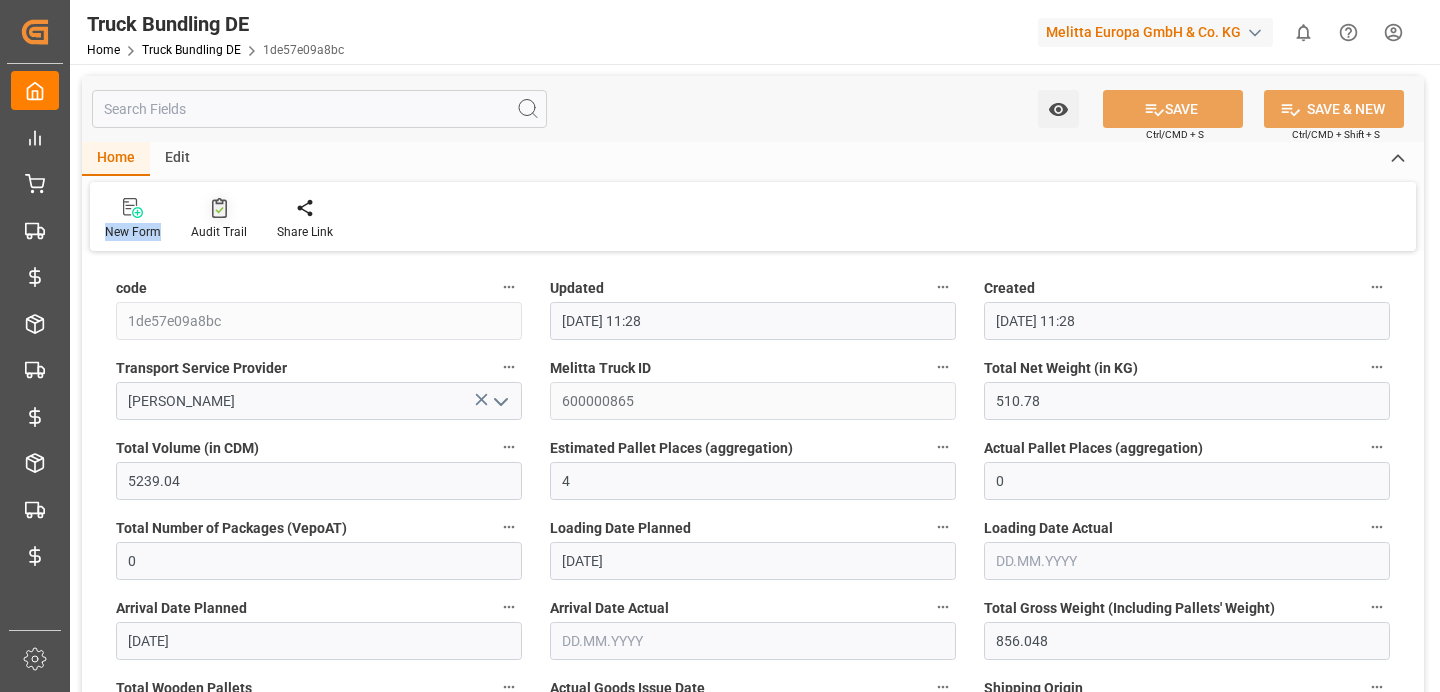 drag, startPoint x: 169, startPoint y: 169, endPoint x: 236, endPoint y: 220, distance: 84.20214 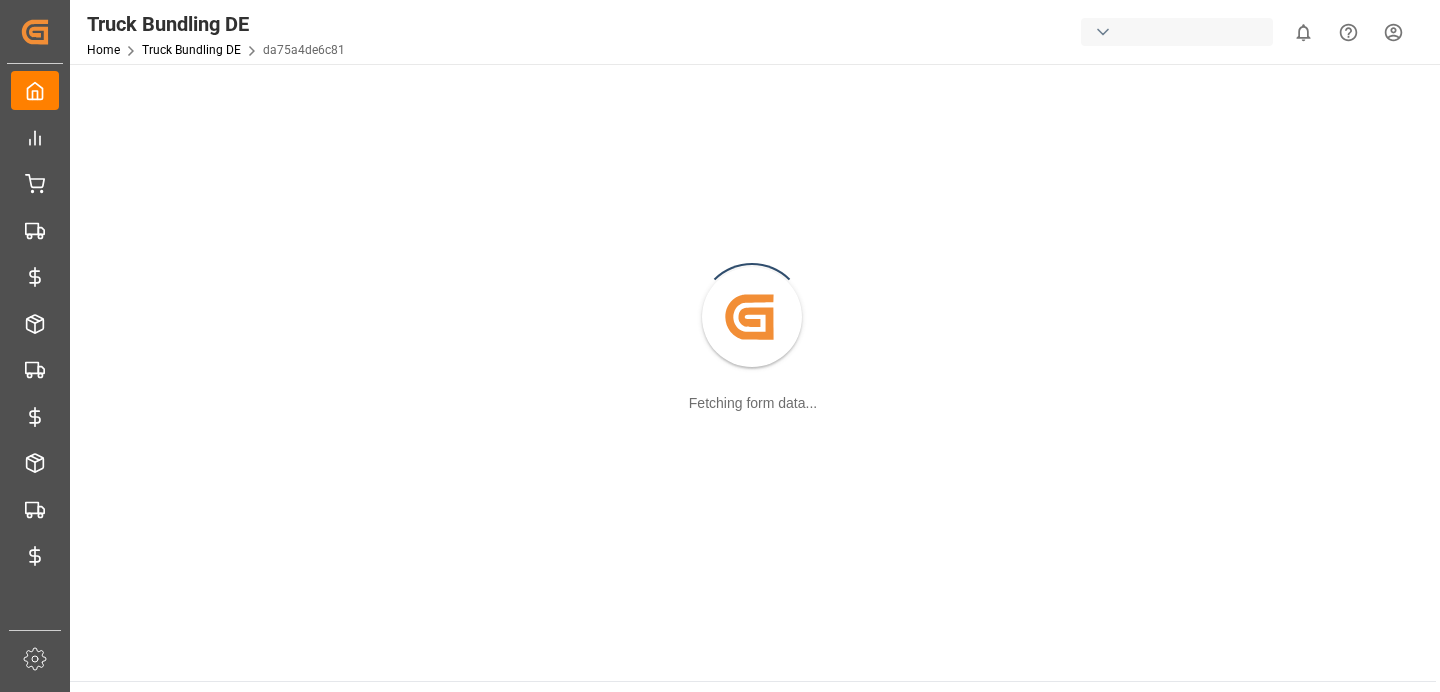 scroll, scrollTop: 0, scrollLeft: 0, axis: both 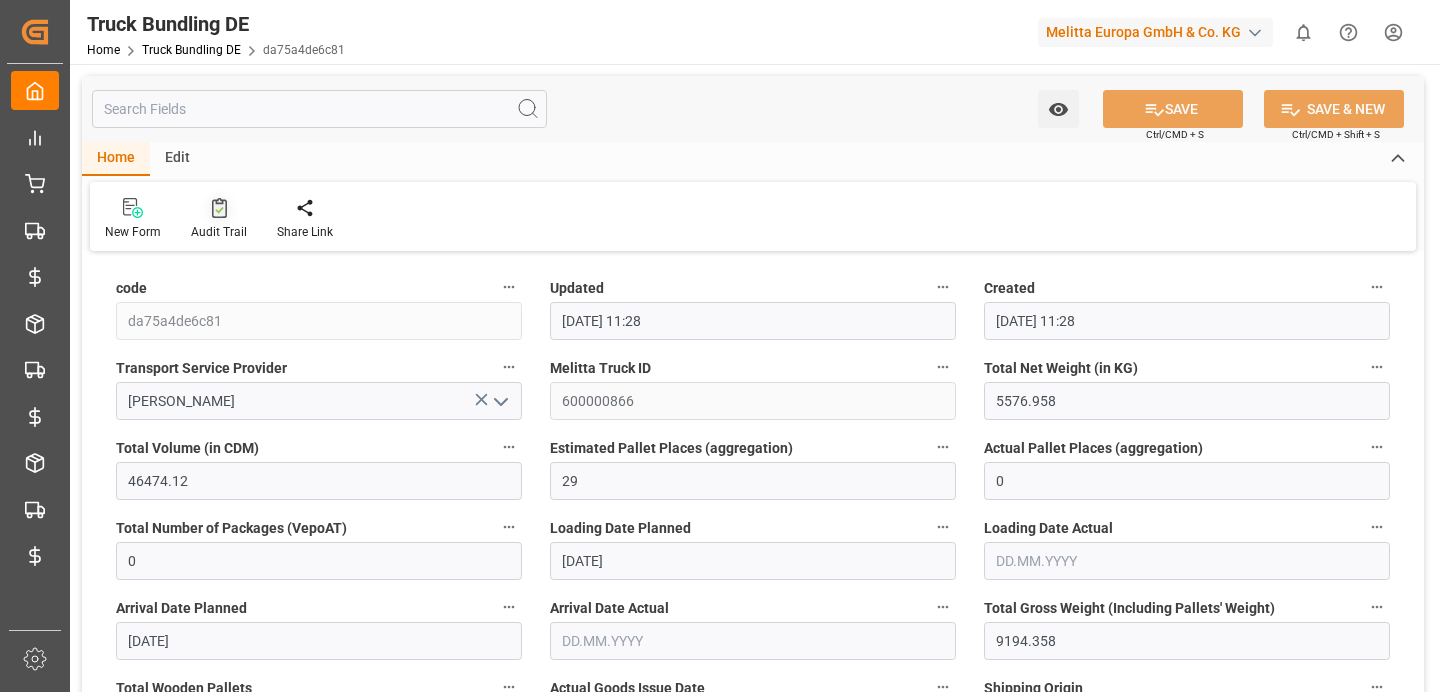 click on "Audit Trail" at bounding box center (219, 232) 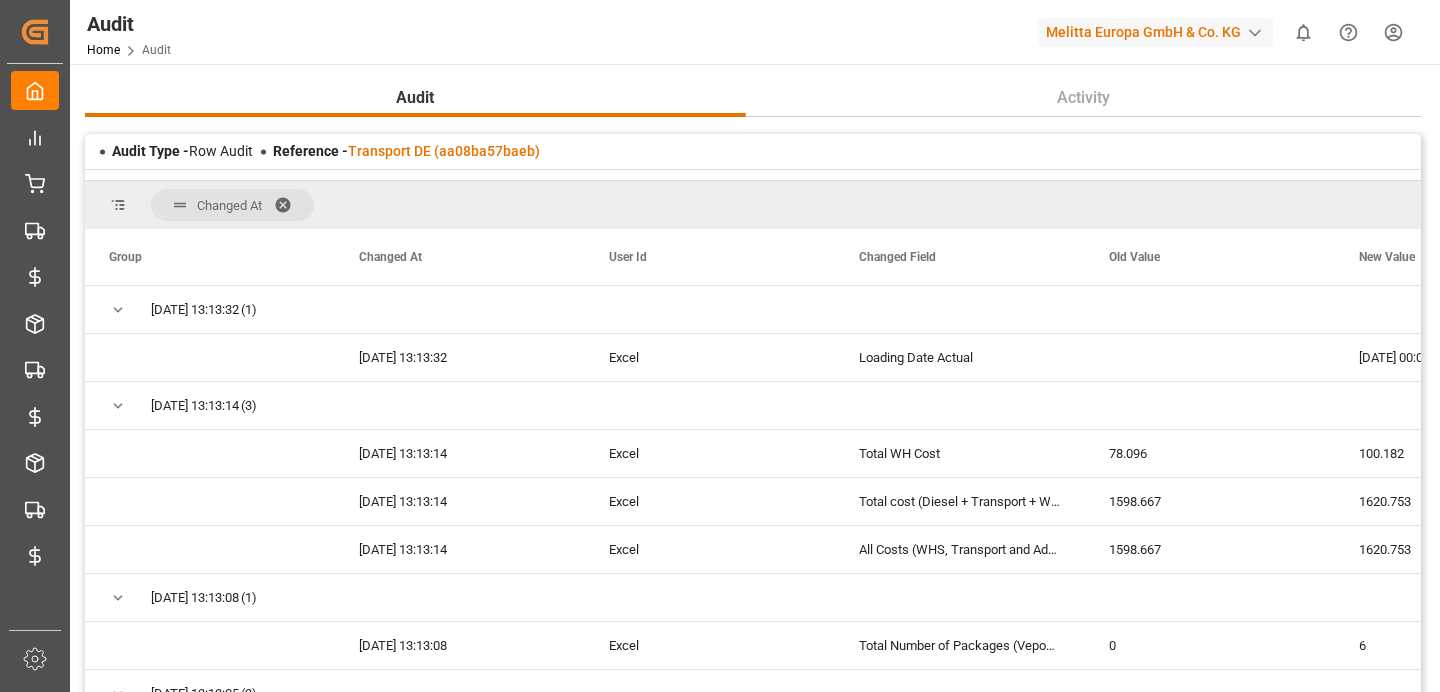 scroll, scrollTop: 0, scrollLeft: 0, axis: both 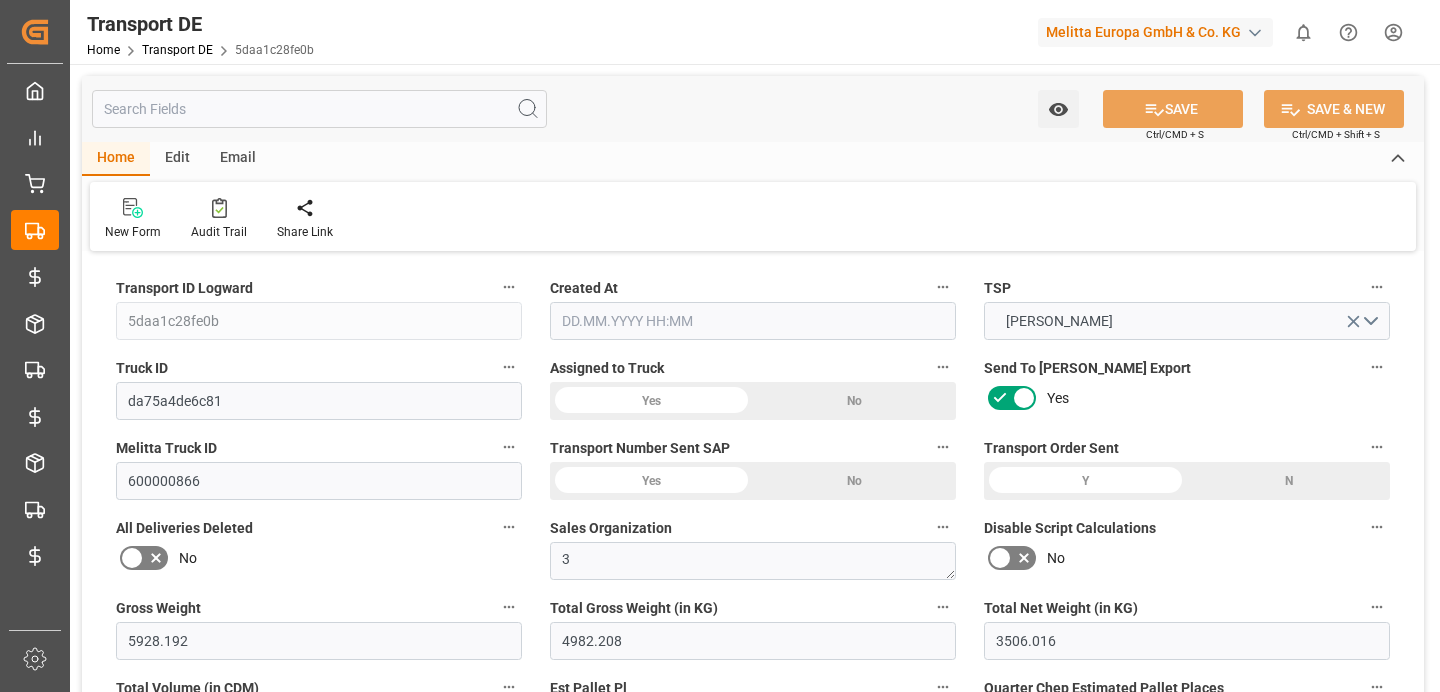 type on "5928.192" 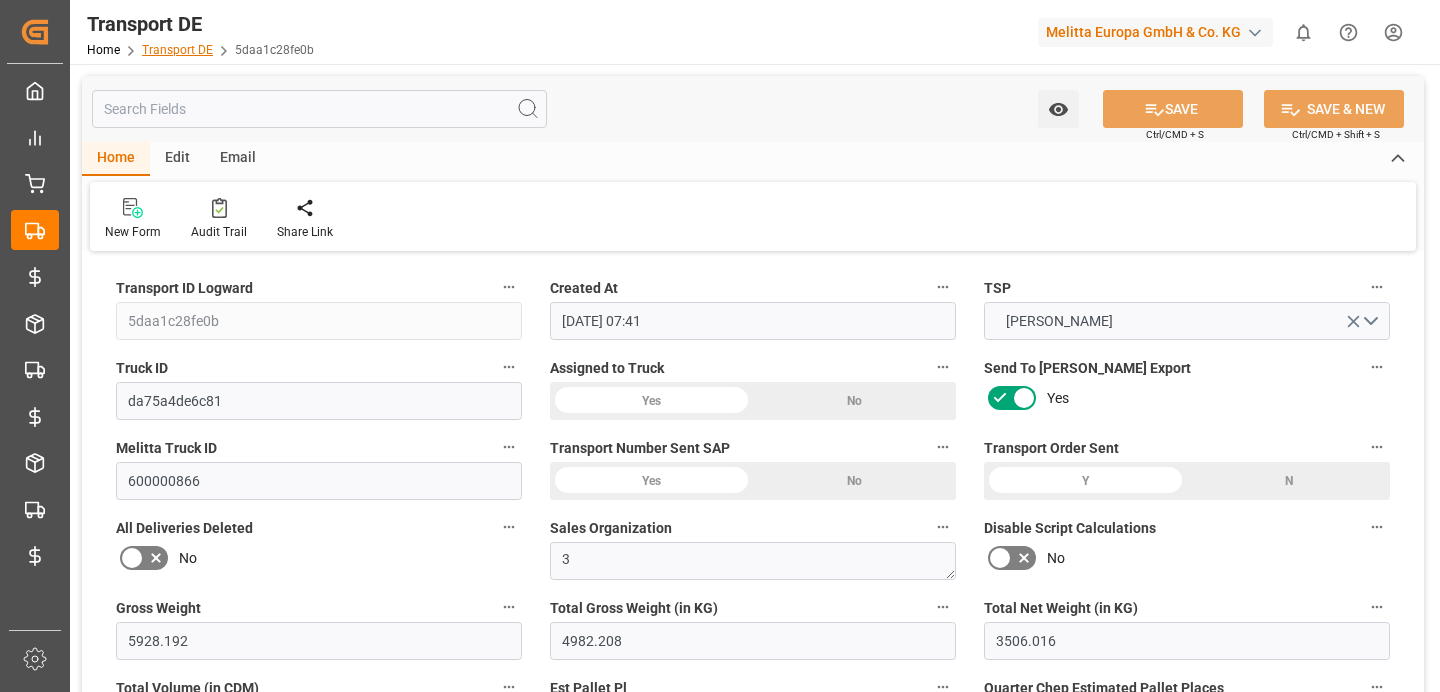 click on "Transport DE" at bounding box center [177, 50] 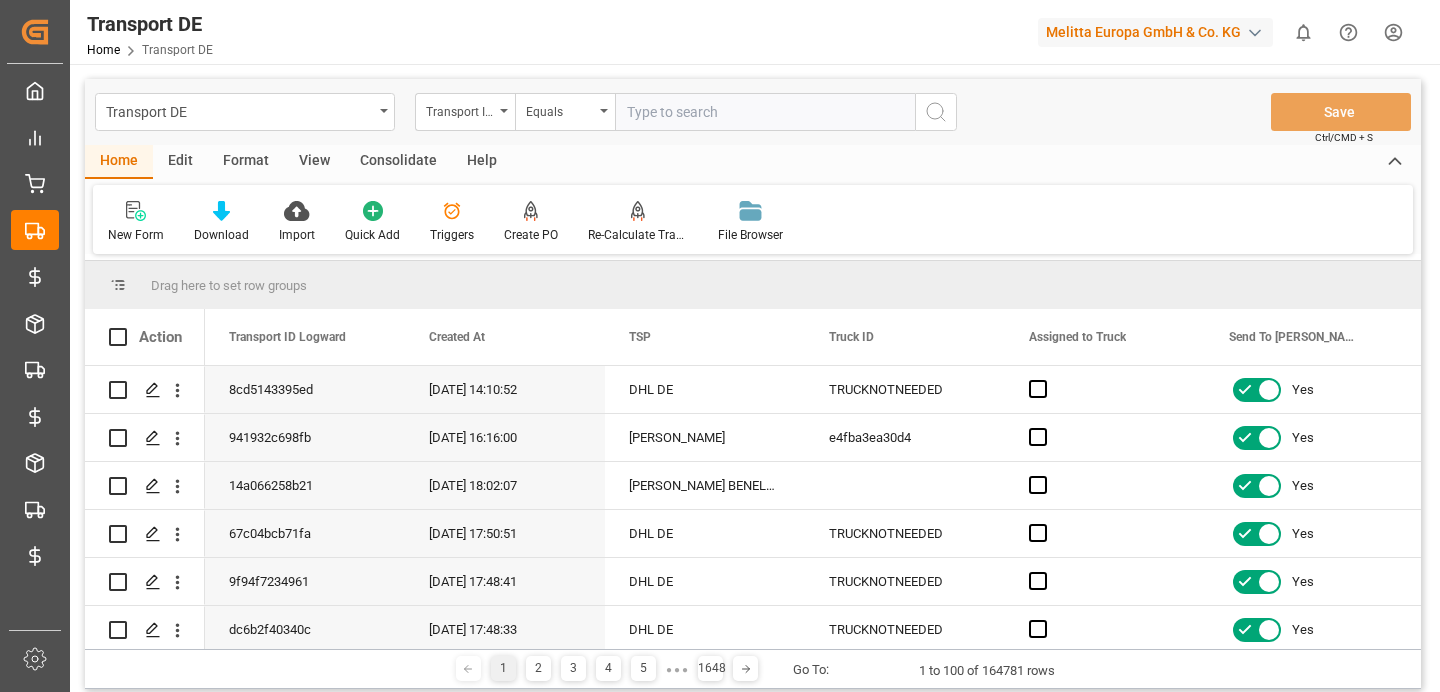 click on "Consolidate" at bounding box center [398, 162] 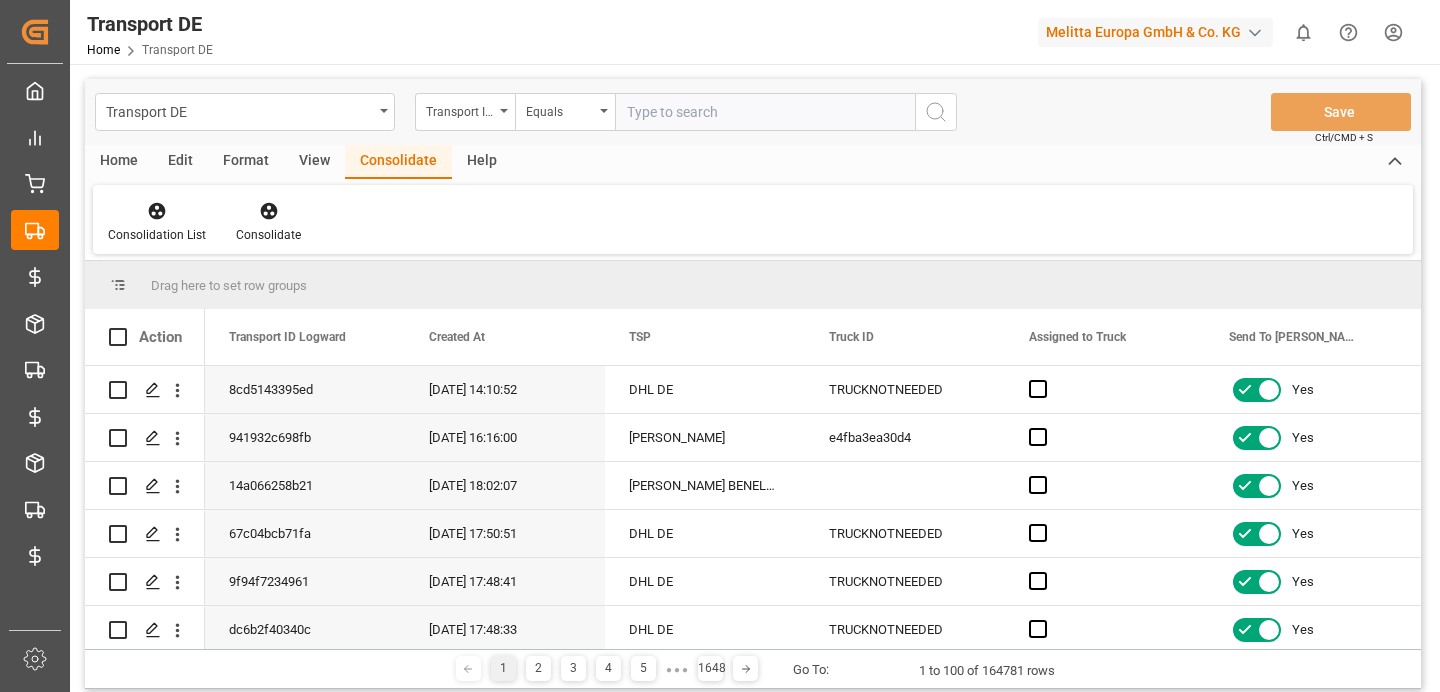 click on "Edit" at bounding box center (180, 162) 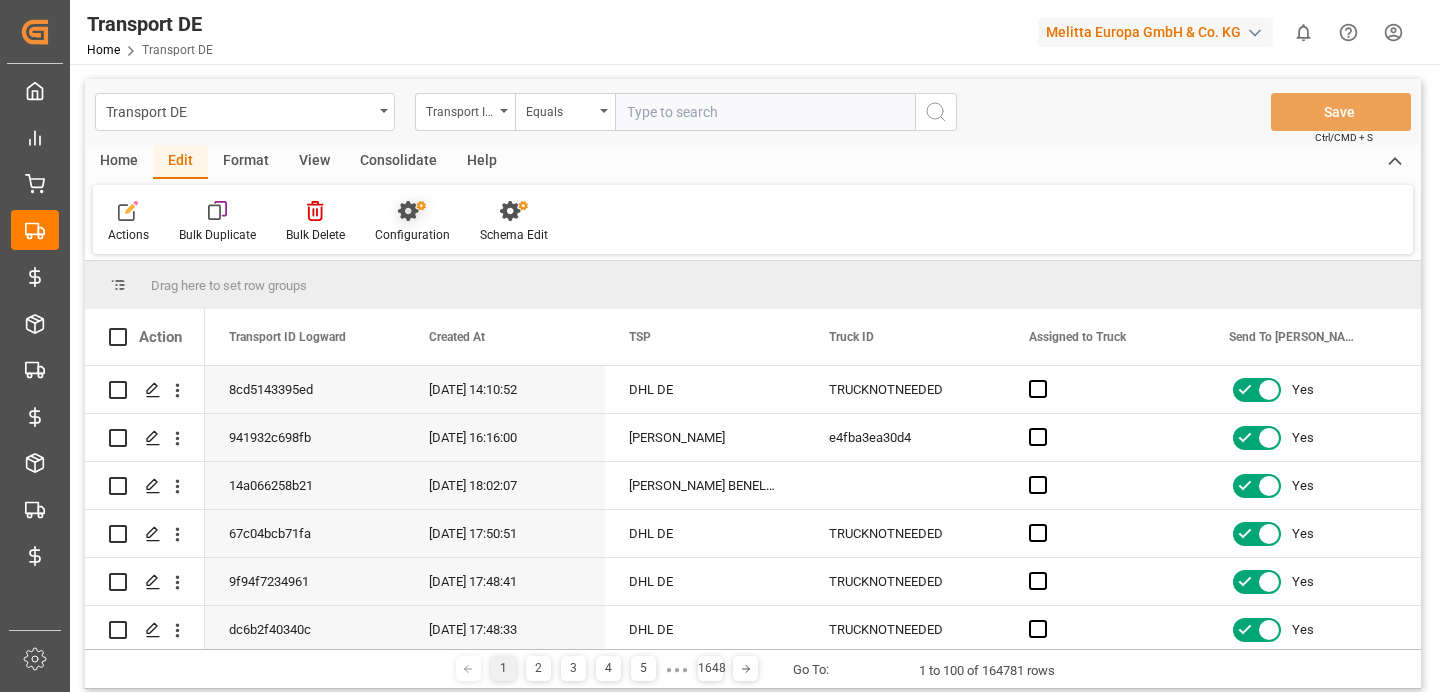 click 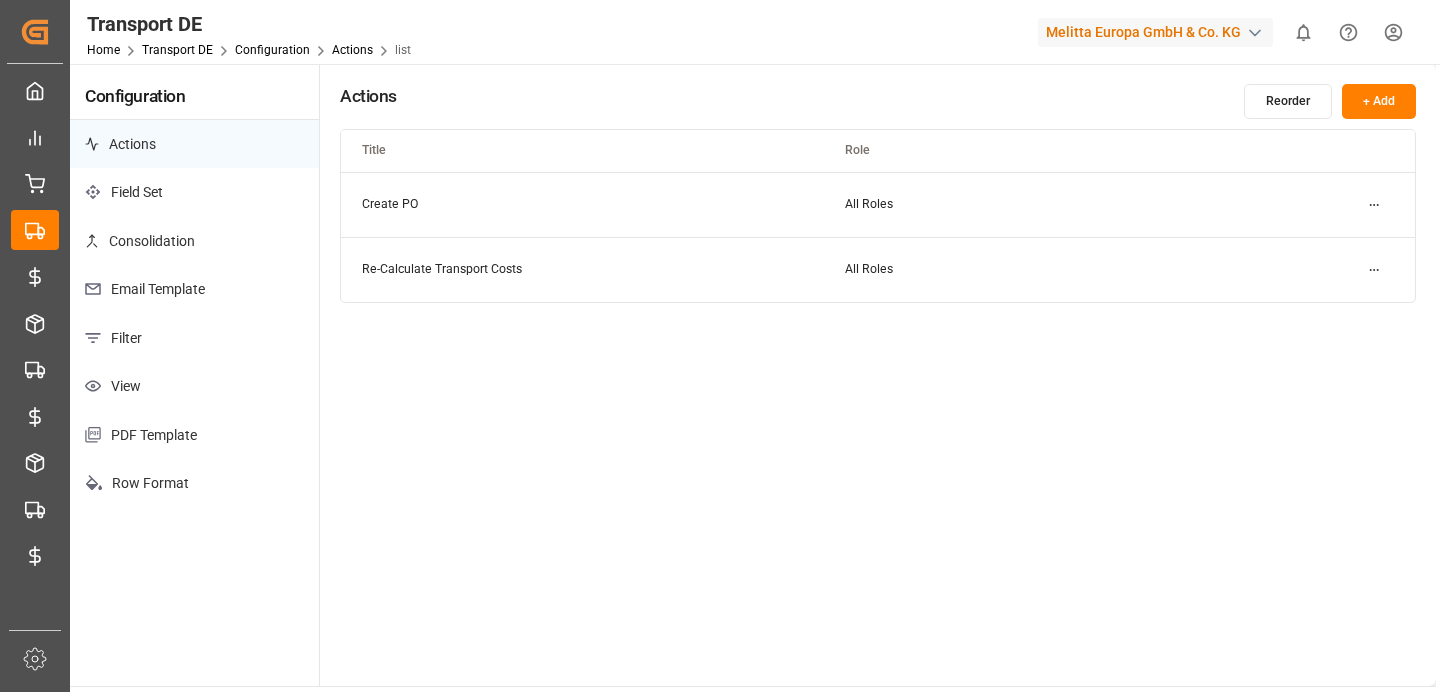 click on "Consolidation" at bounding box center [194, 241] 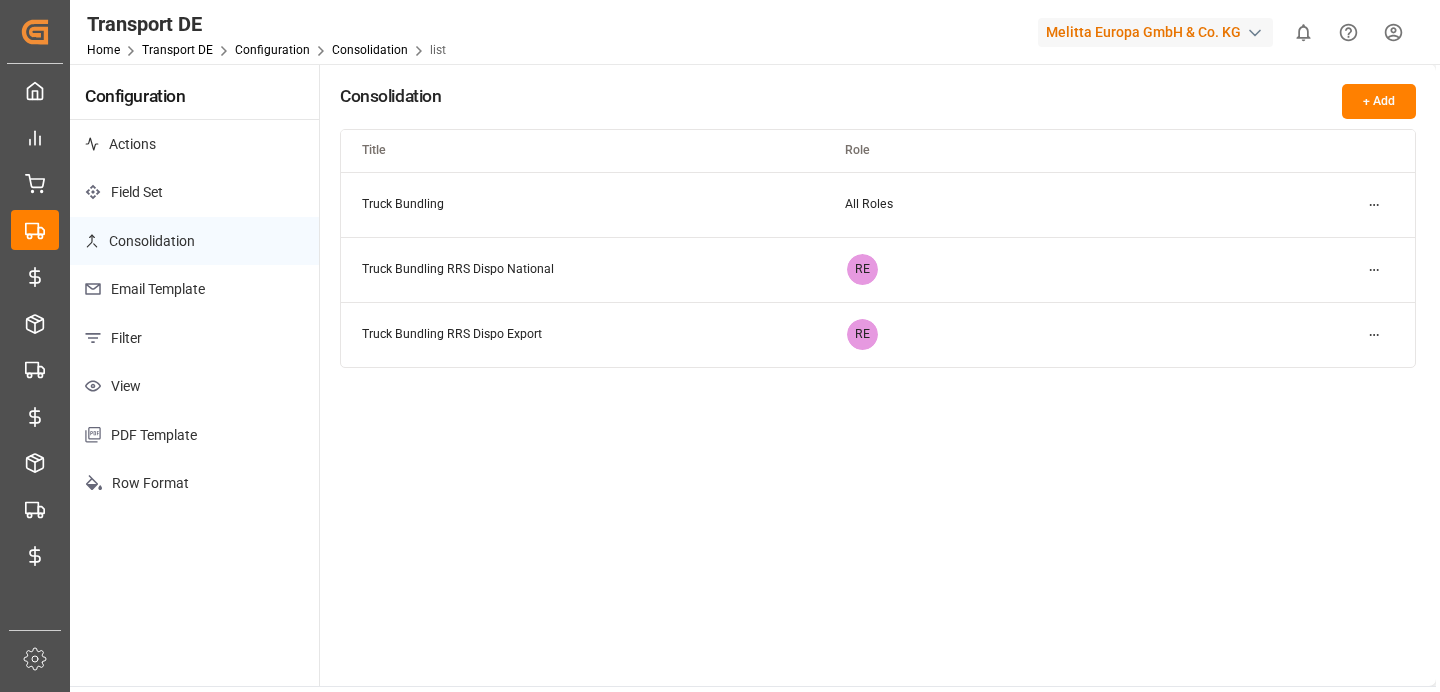 click on "Truck Bundling" at bounding box center (582, 204) 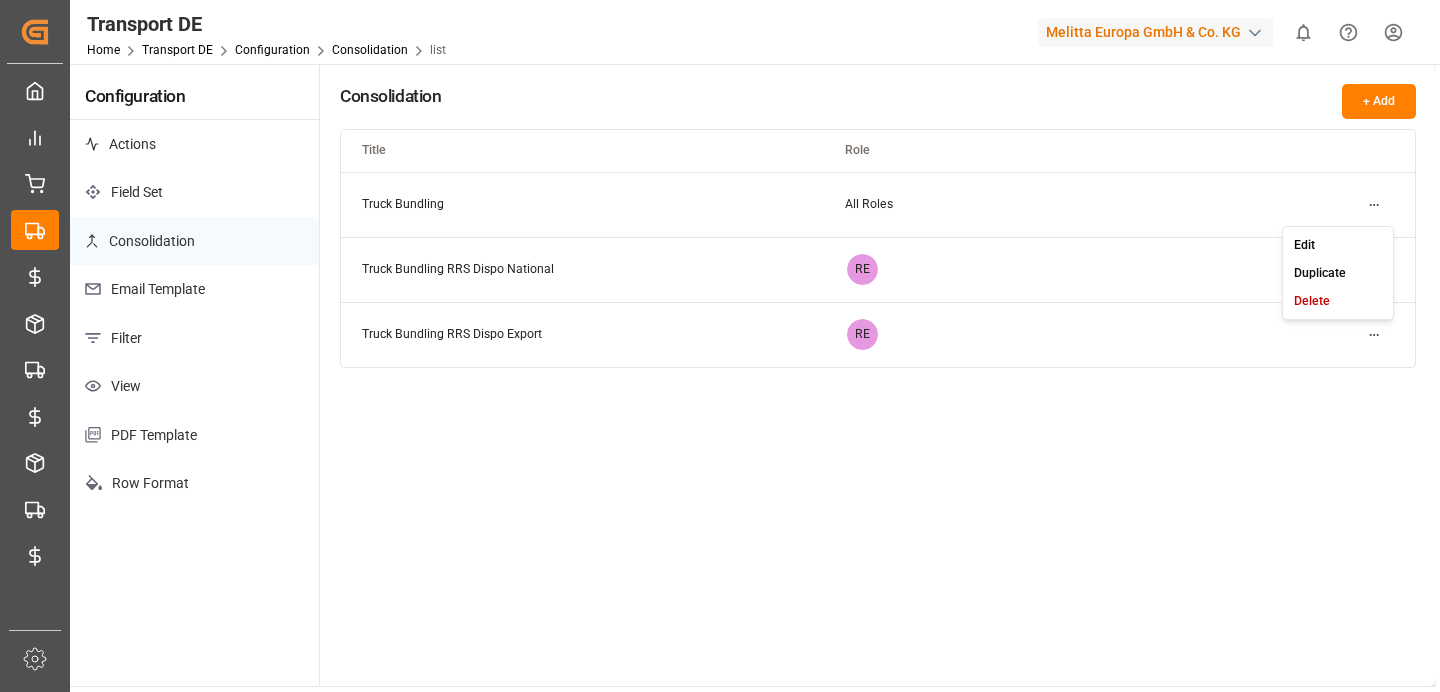 click on "Edit" at bounding box center [1304, 245] 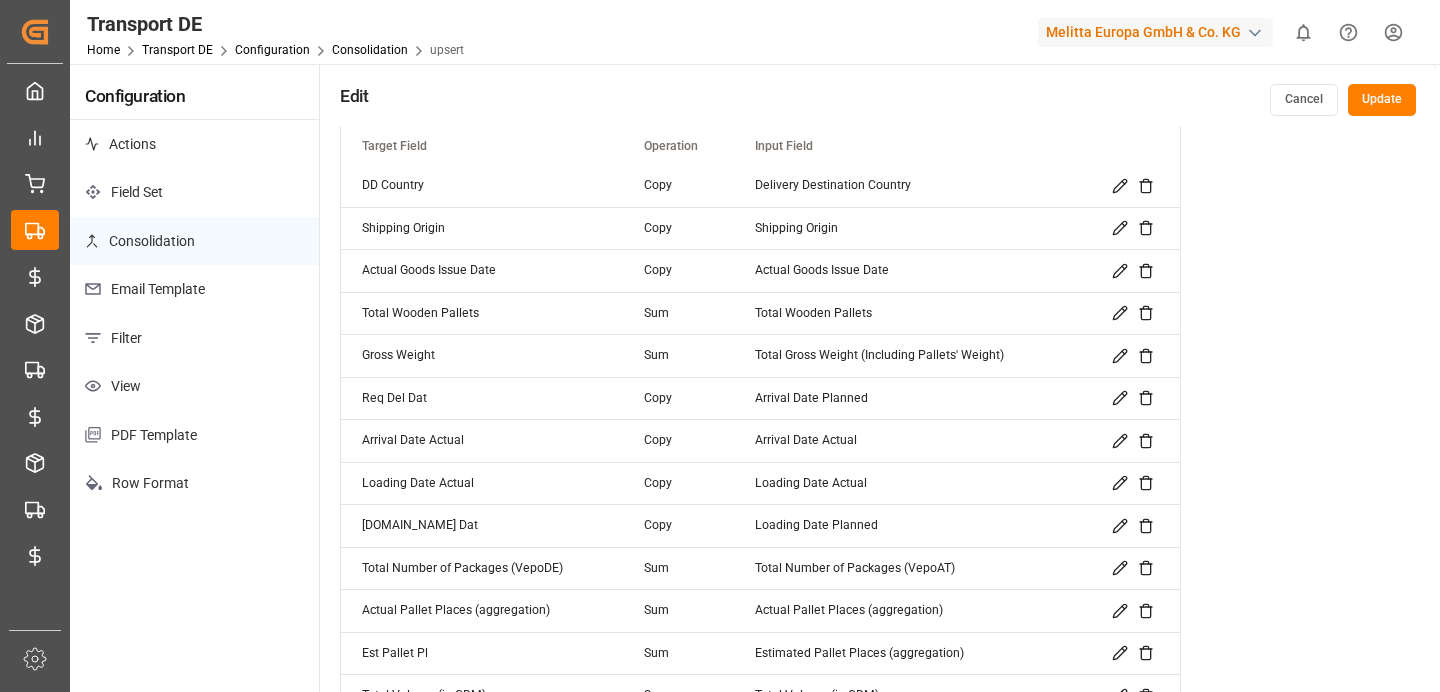 scroll, scrollTop: 2401, scrollLeft: 0, axis: vertical 